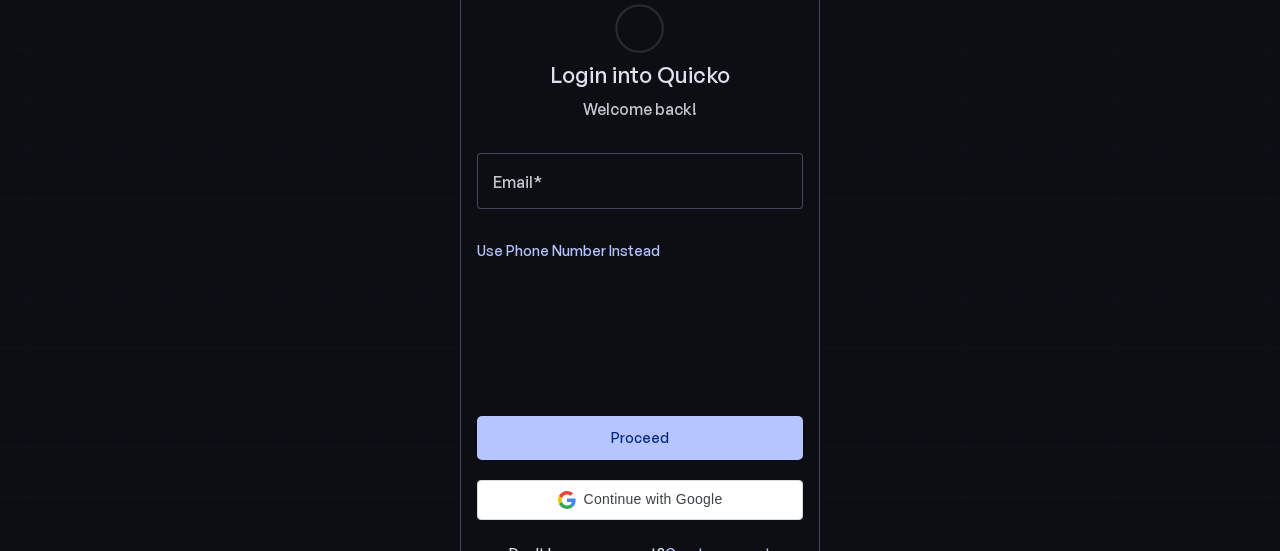 scroll, scrollTop: 0, scrollLeft: 0, axis: both 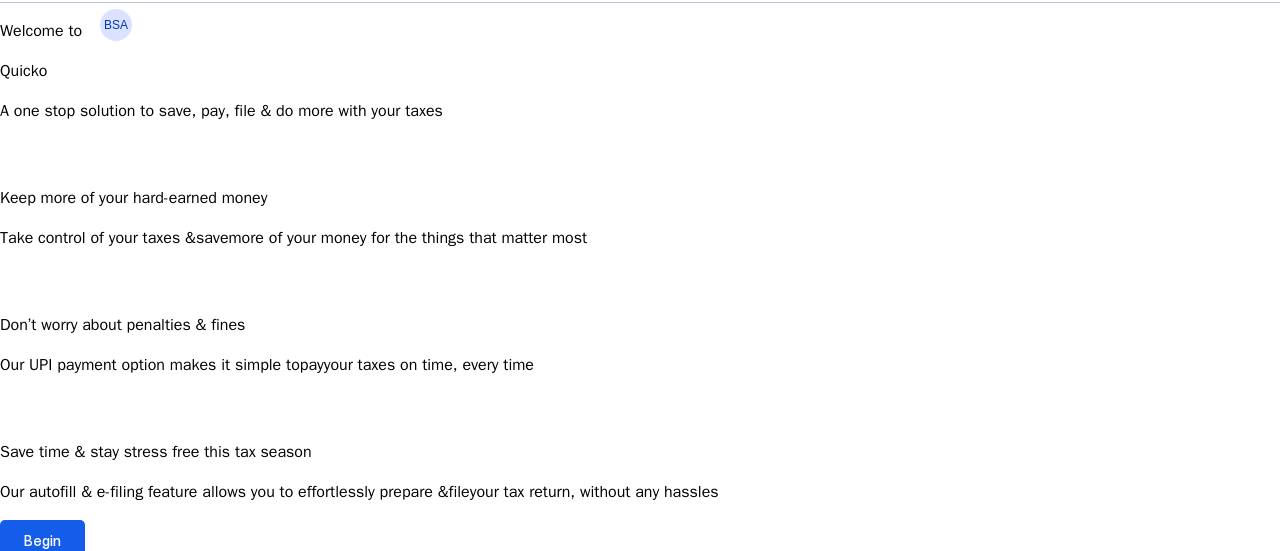 click on "Begin" at bounding box center (42, 540) 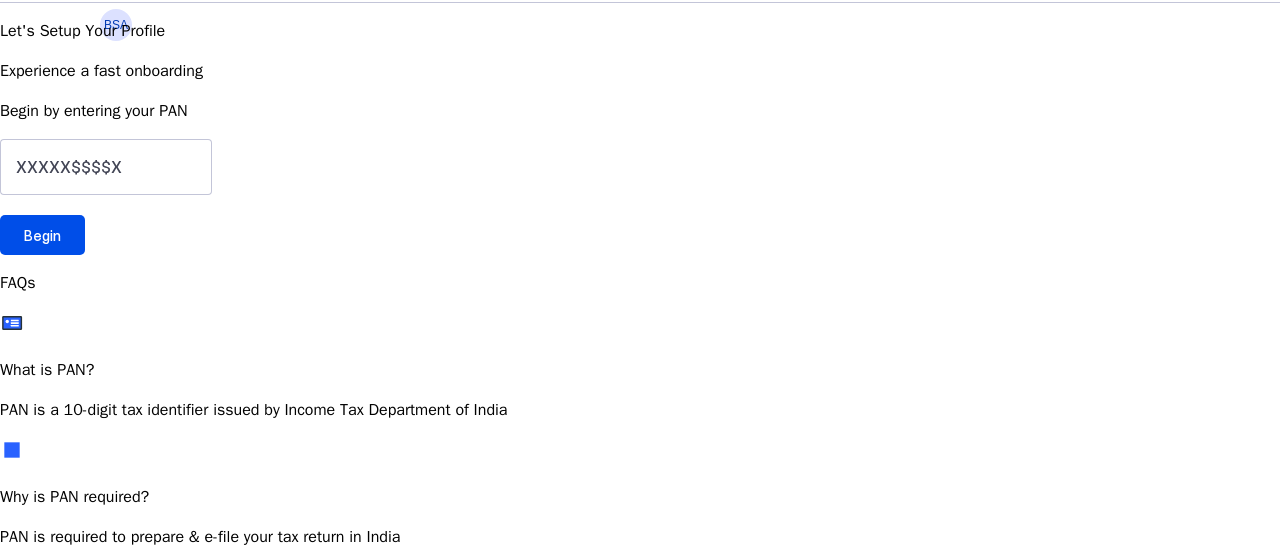 scroll, scrollTop: 0, scrollLeft: 0, axis: both 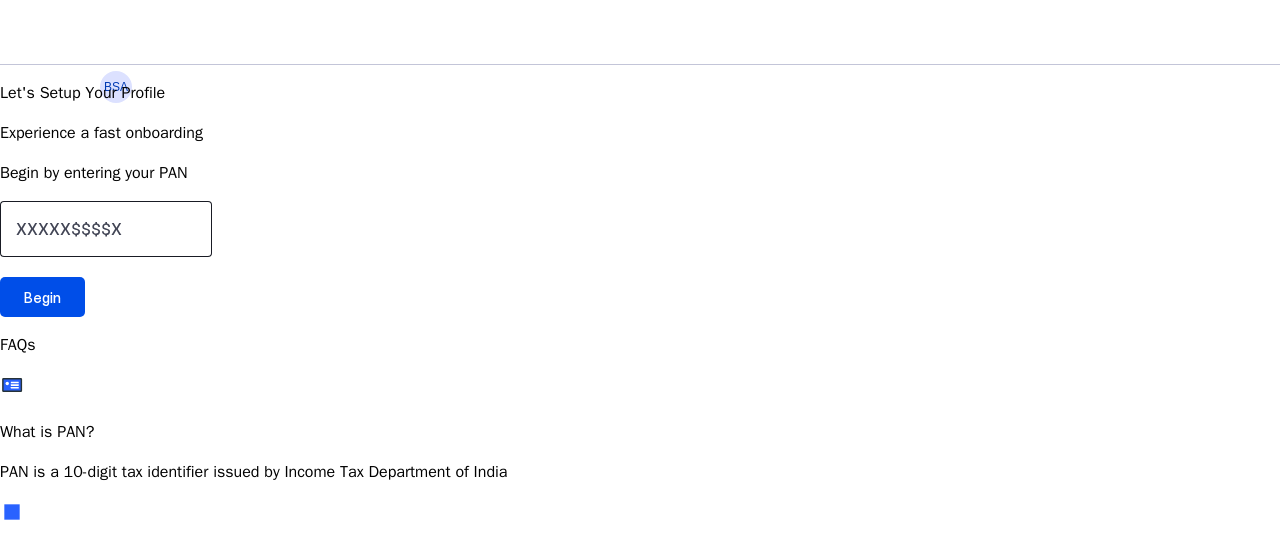 click at bounding box center (106, 229) 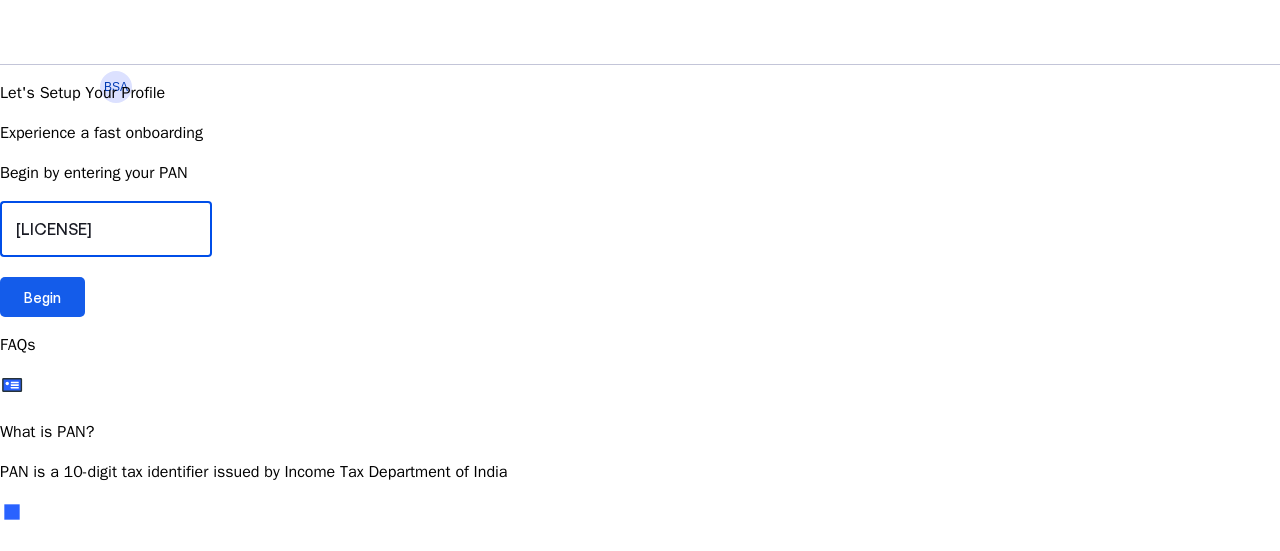 type on "[LICENSE]" 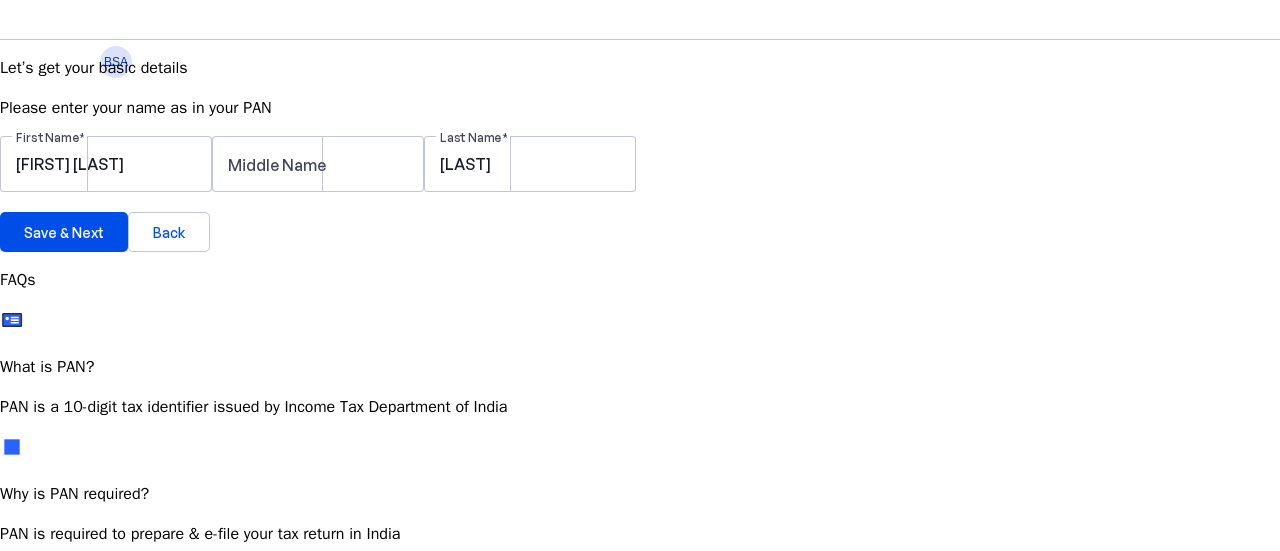 scroll, scrollTop: 45, scrollLeft: 0, axis: vertical 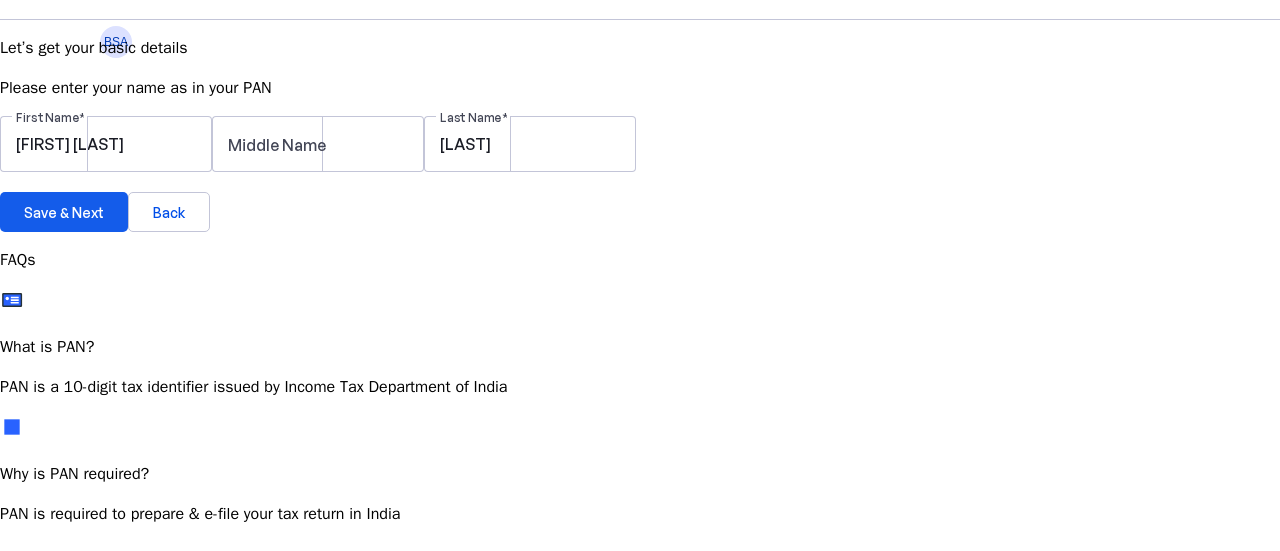 click on "Save & Next" at bounding box center [64, 212] 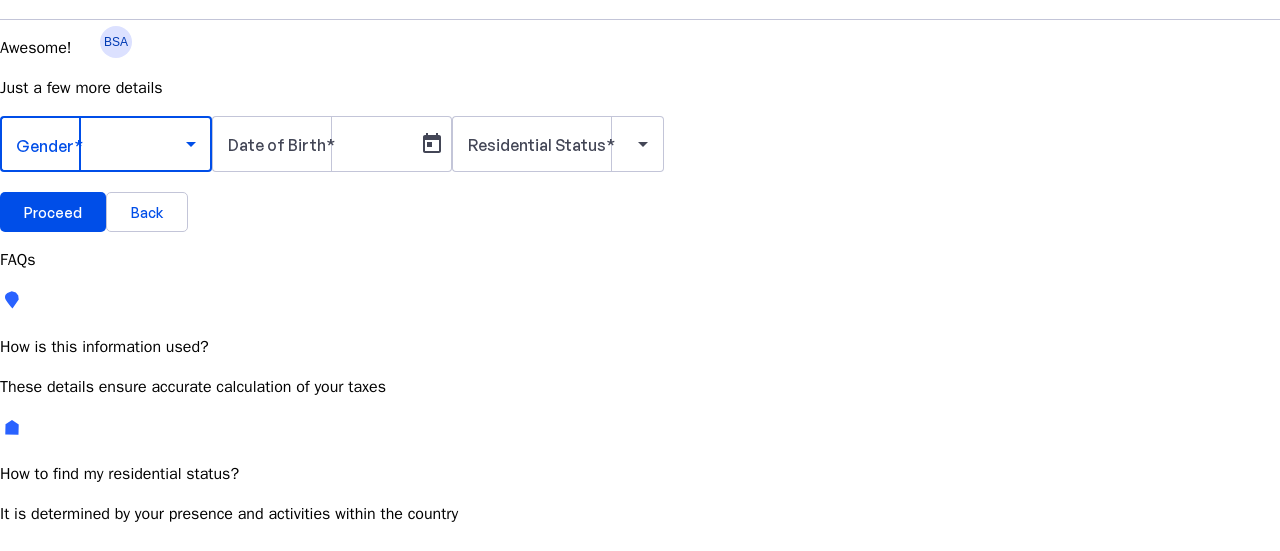 click at bounding box center [191, 144] 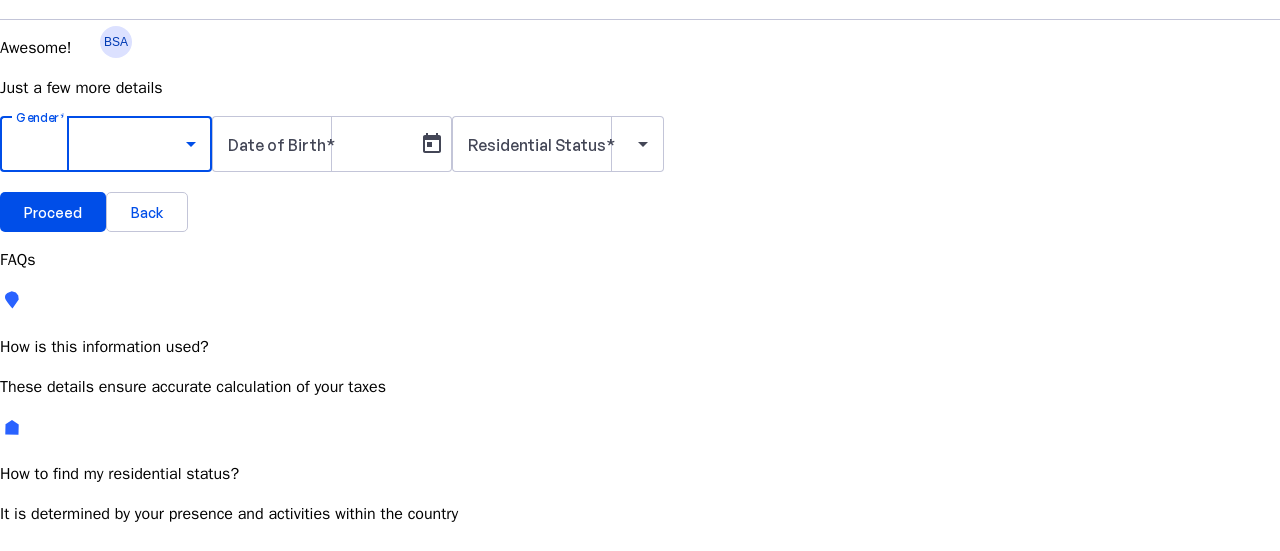 click on "Male" at bounding box center (154, 701) 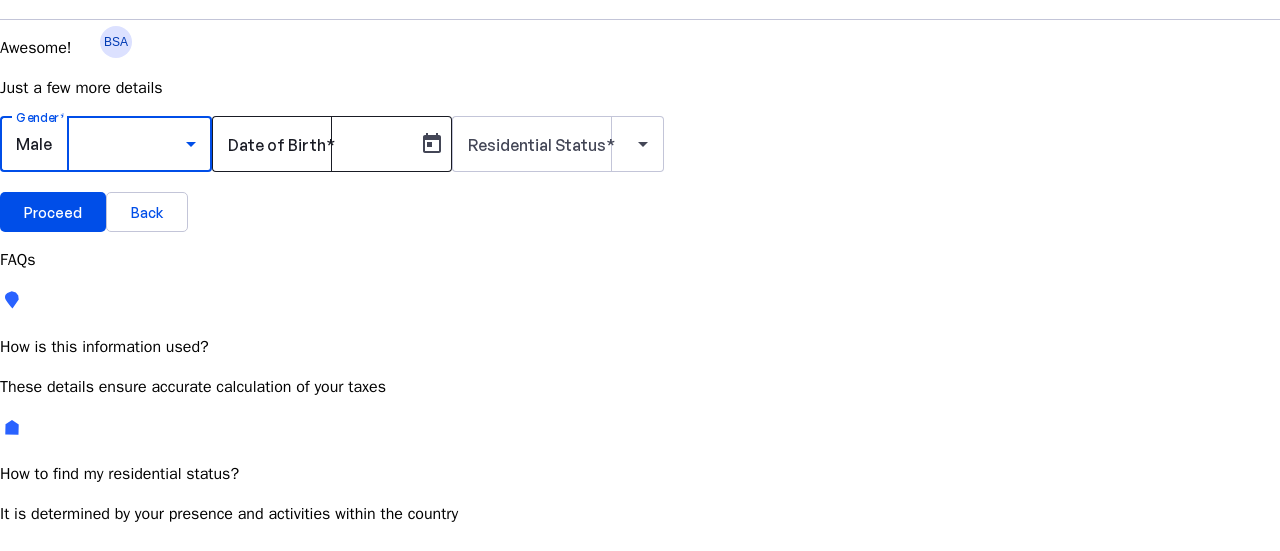 click on "Date of Birth" at bounding box center [318, 144] 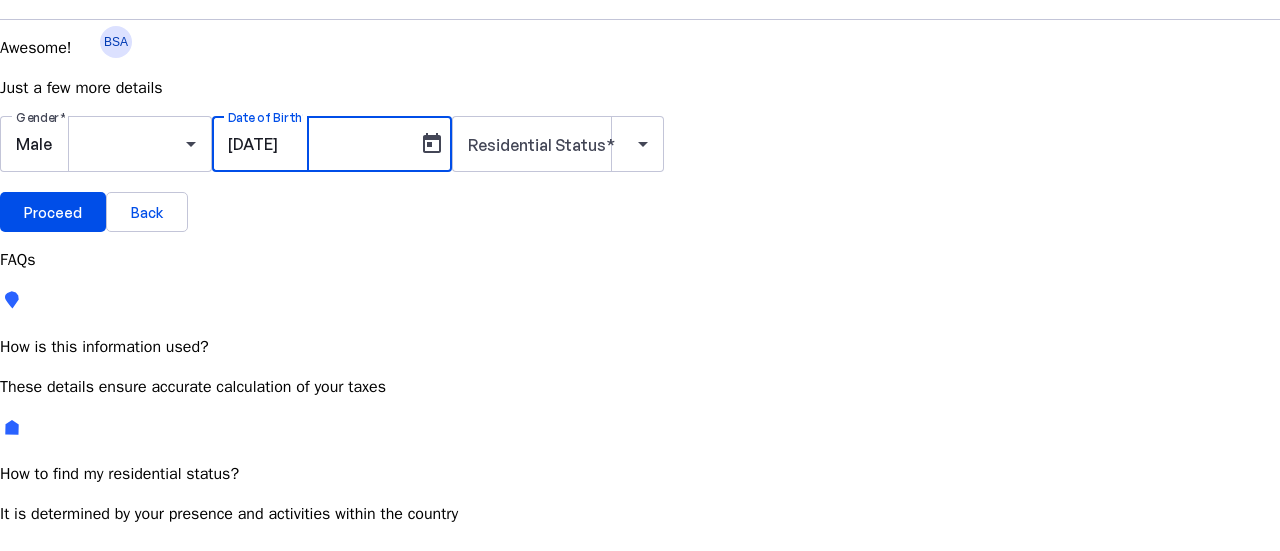 click on "[DATE]" at bounding box center (318, 144) 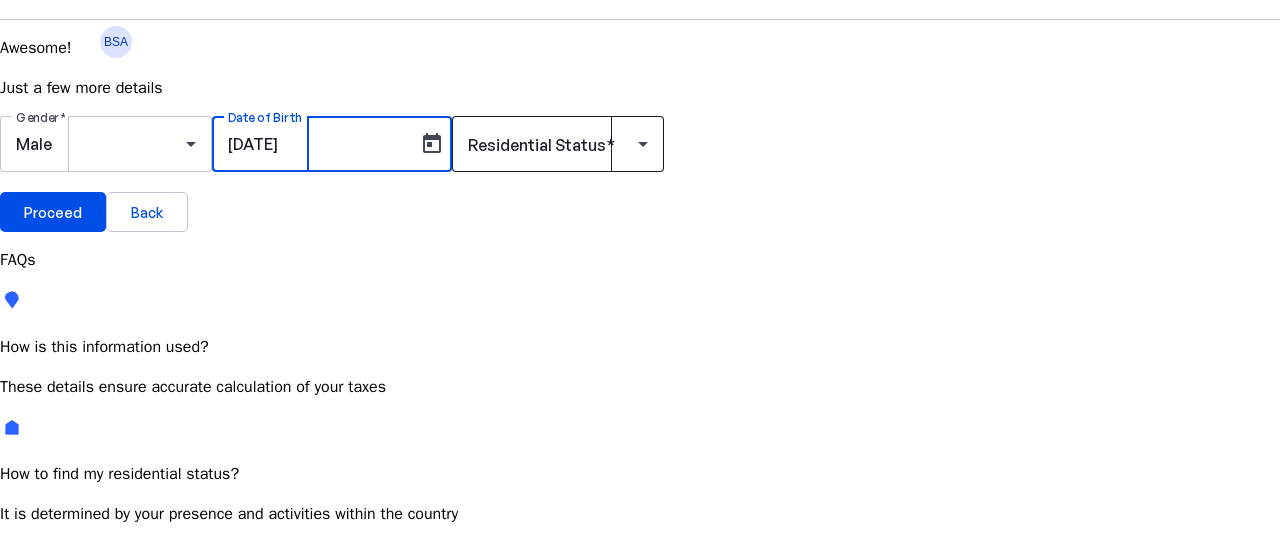 type on "[DATE]" 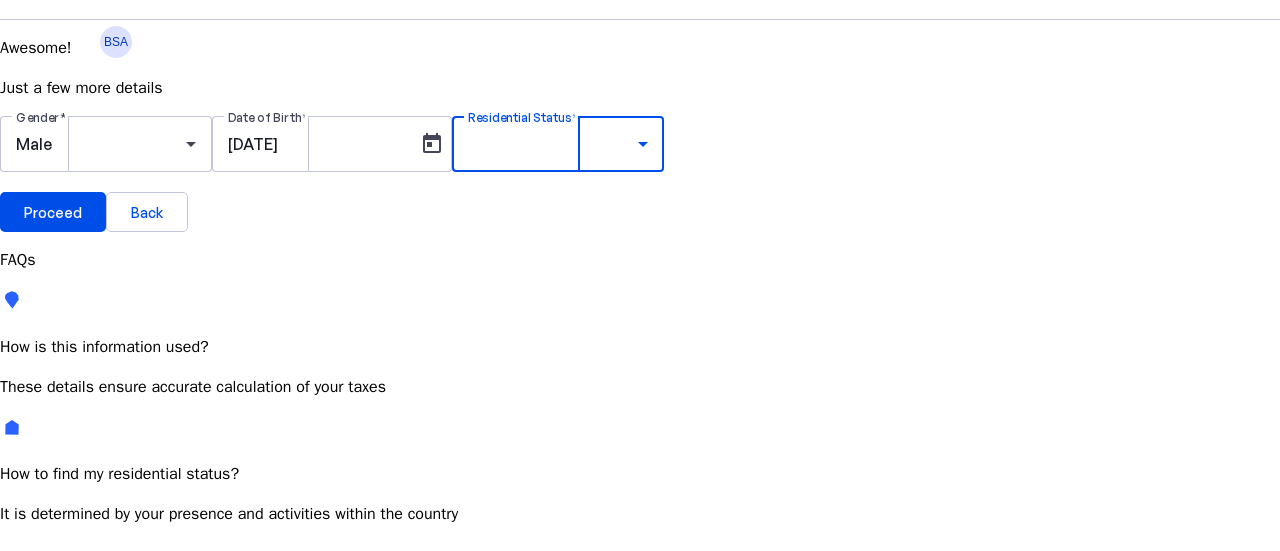 scroll, scrollTop: 49, scrollLeft: 0, axis: vertical 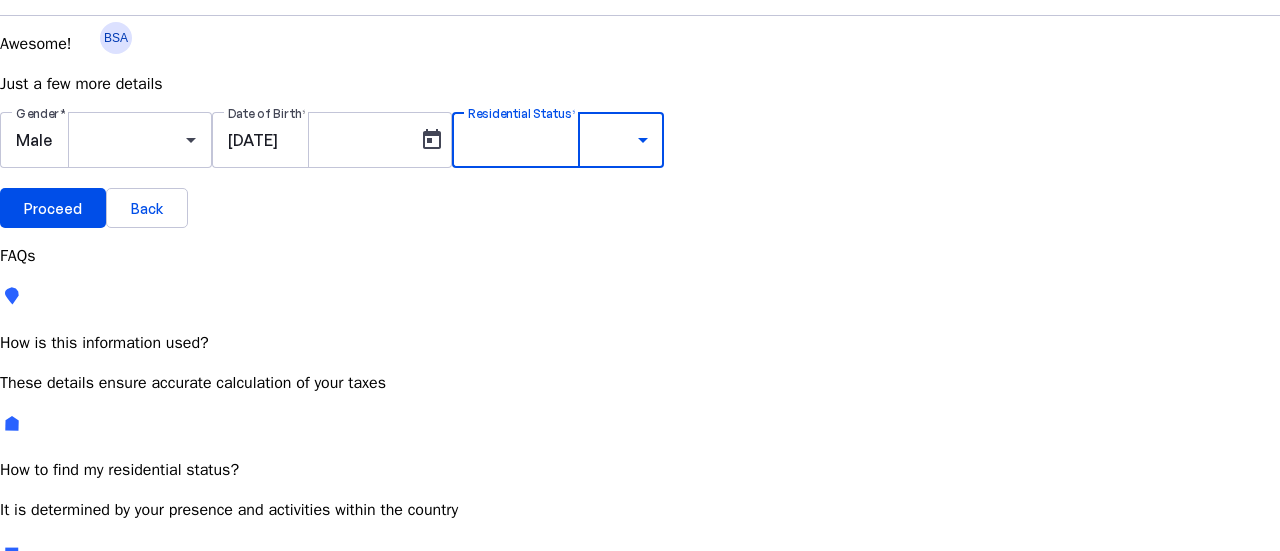 click at bounding box center [640, 665] 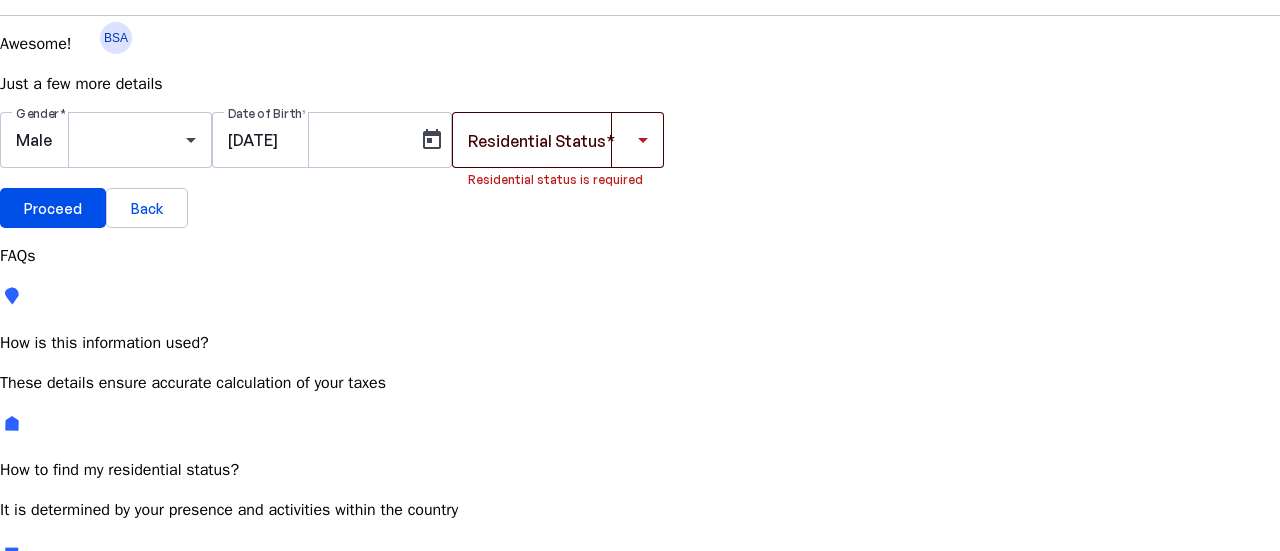 click at bounding box center (553, 140) 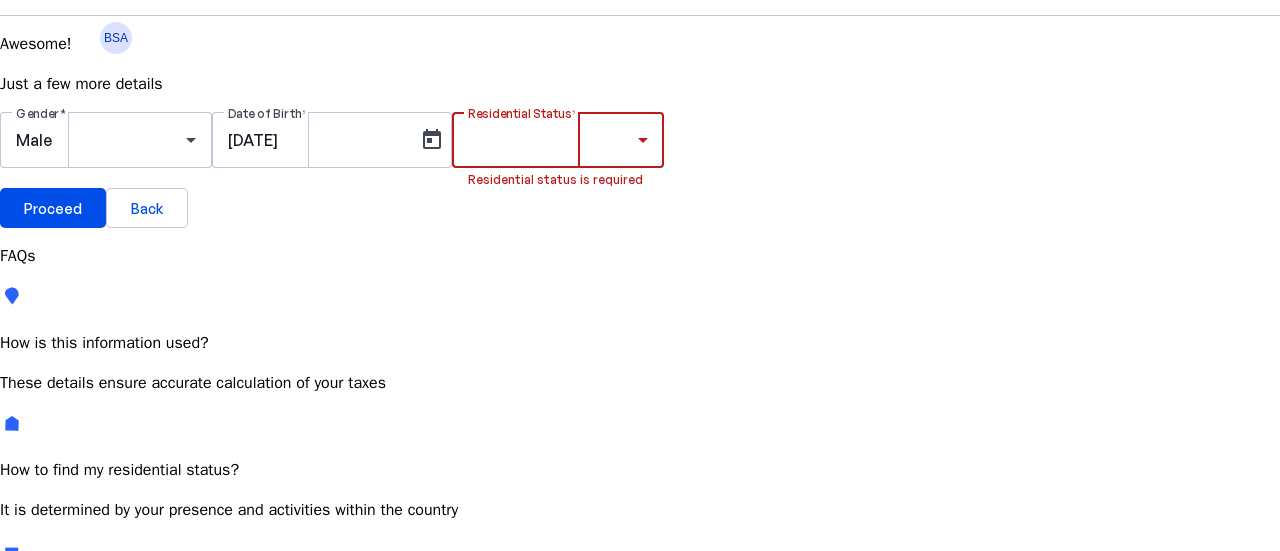 click on "Resident Most Common" at bounding box center (72, 717) 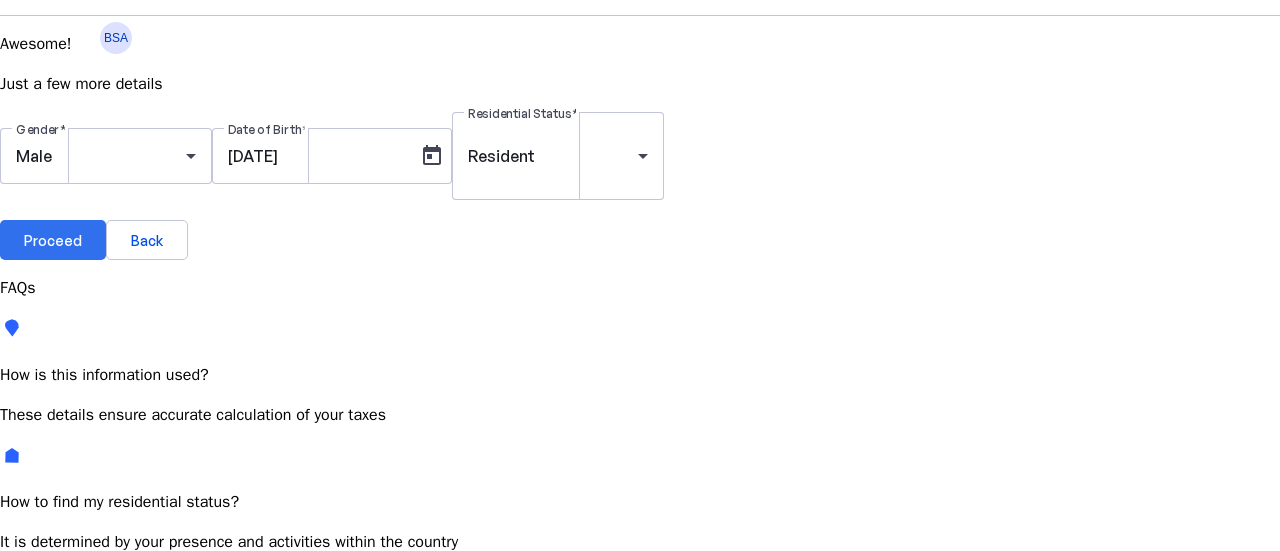 click at bounding box center (53, 240) 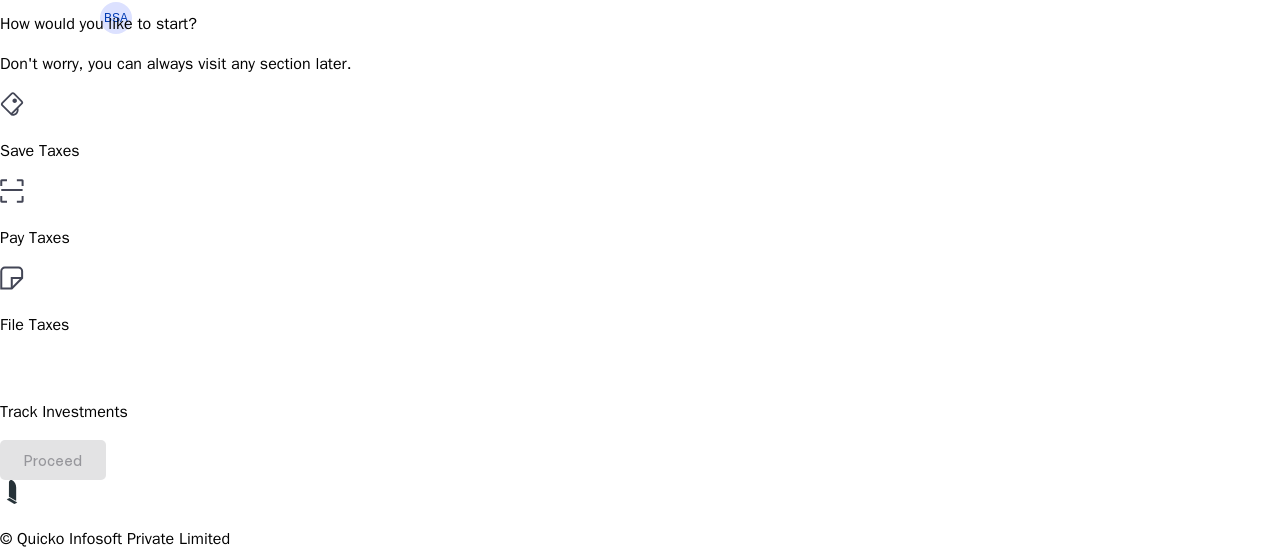 scroll, scrollTop: 100, scrollLeft: 0, axis: vertical 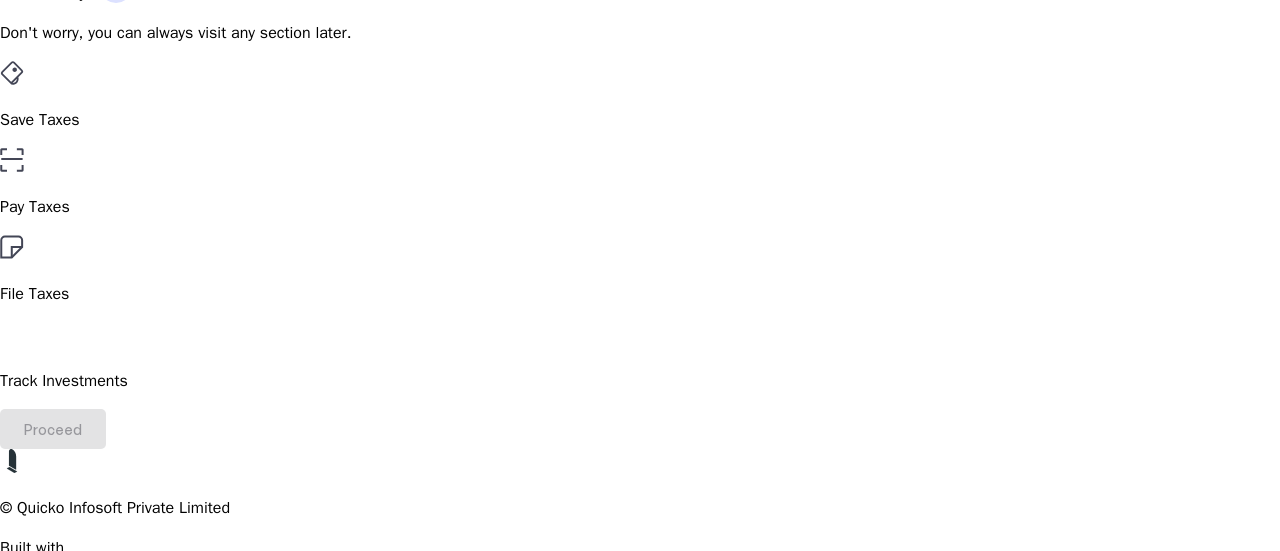 click on "Save Taxes" at bounding box center [640, 96] 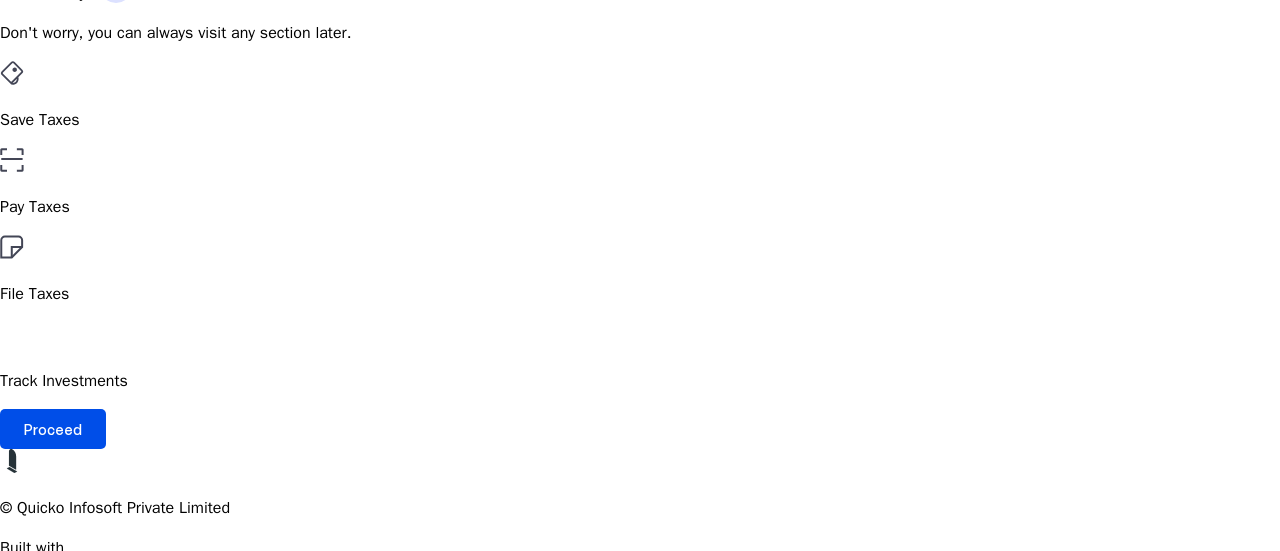 click on "Pay Taxes" at bounding box center [640, 183] 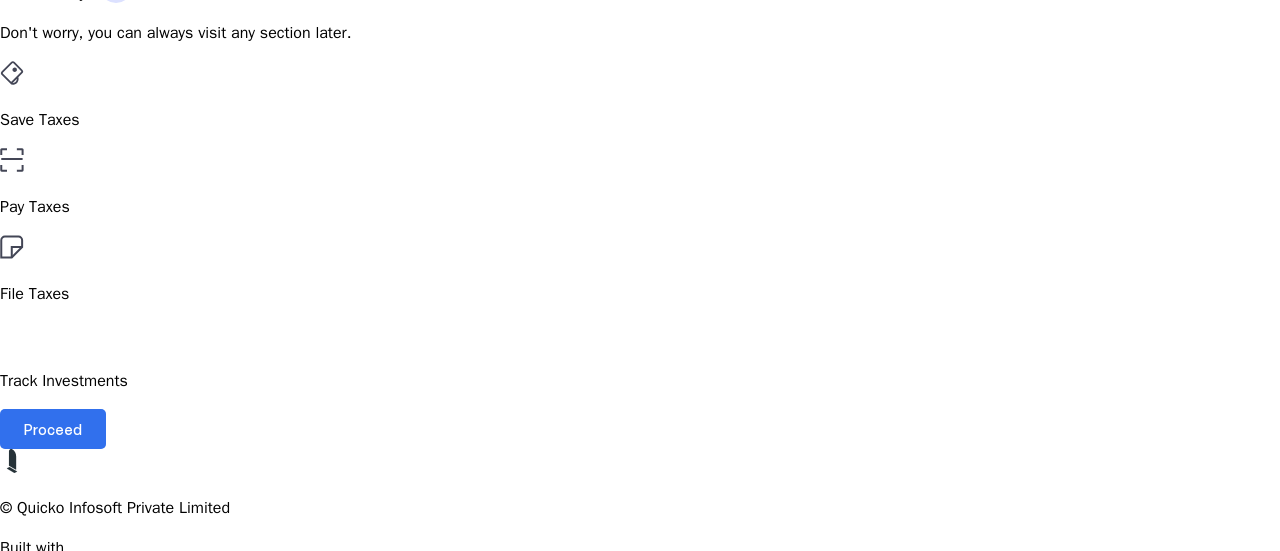 click on "Proceed" at bounding box center [53, 429] 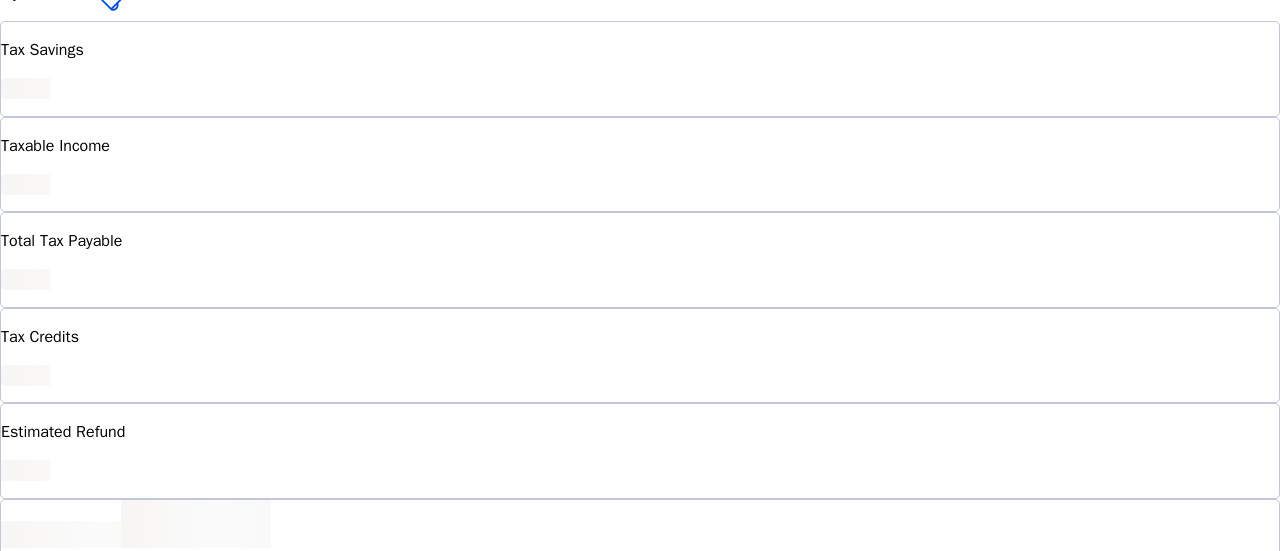 scroll, scrollTop: 0, scrollLeft: 0, axis: both 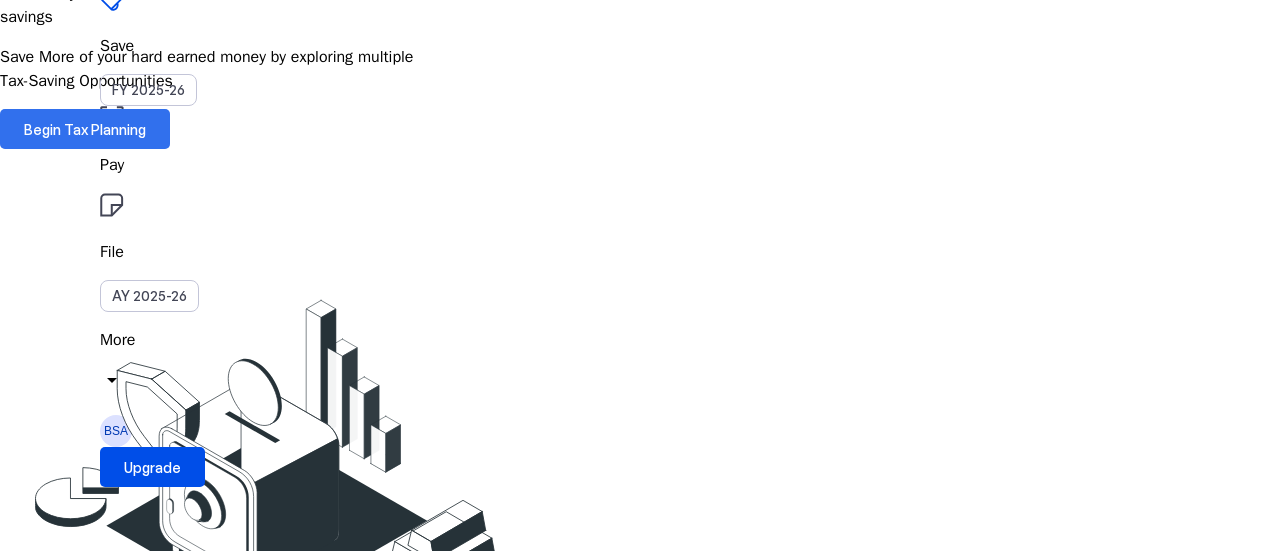 click on "Begin Tax Planning" at bounding box center [85, 129] 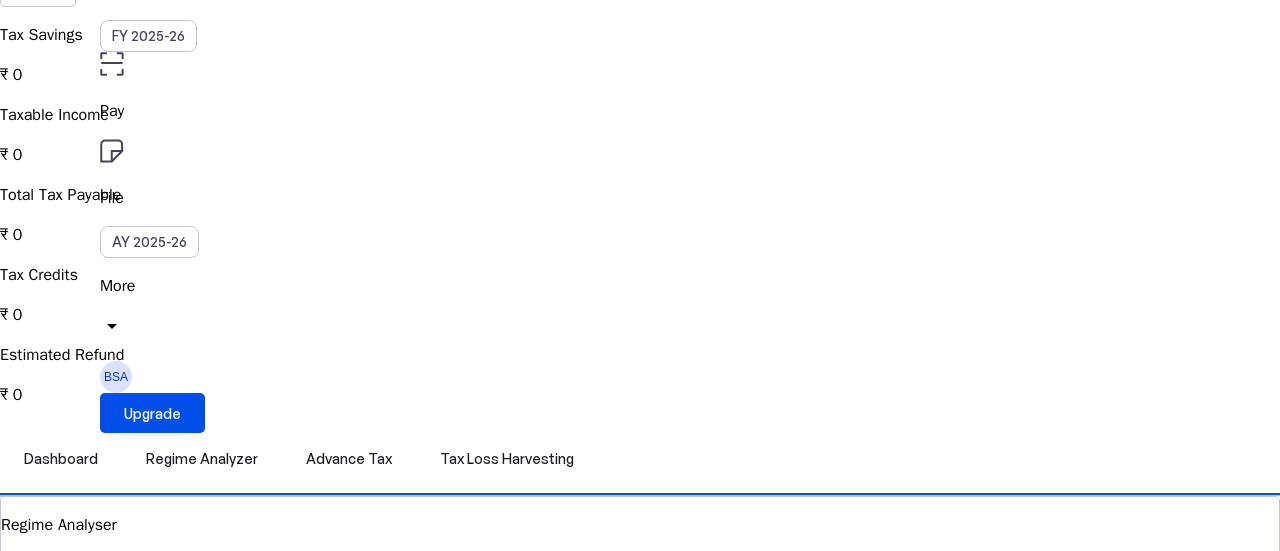 scroll, scrollTop: 0, scrollLeft: 0, axis: both 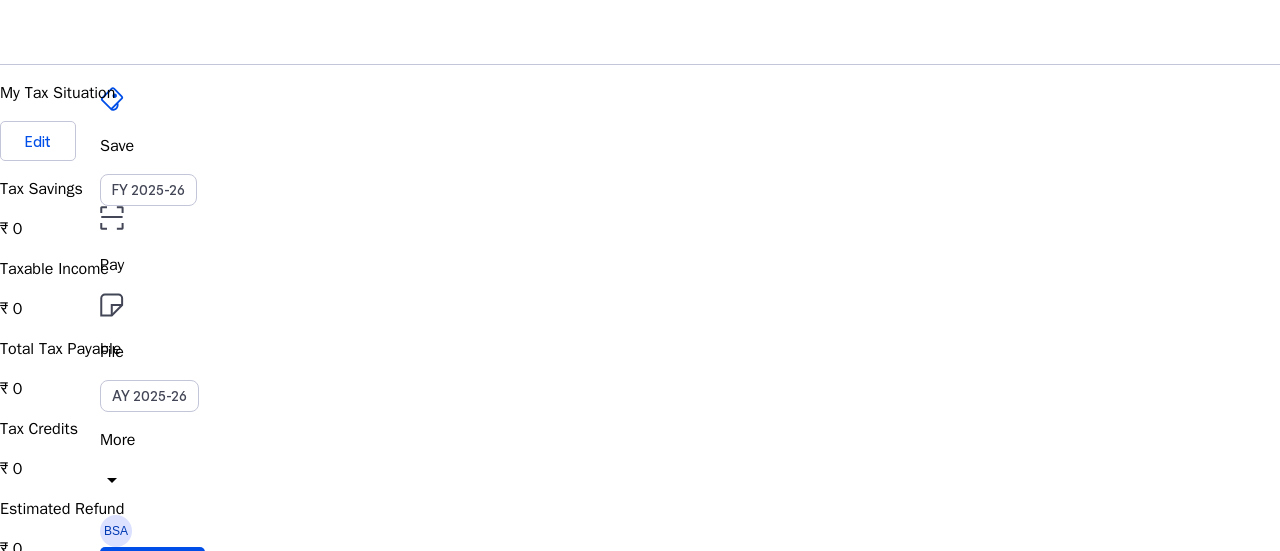 click on "arrow_drop_down" at bounding box center [112, 480] 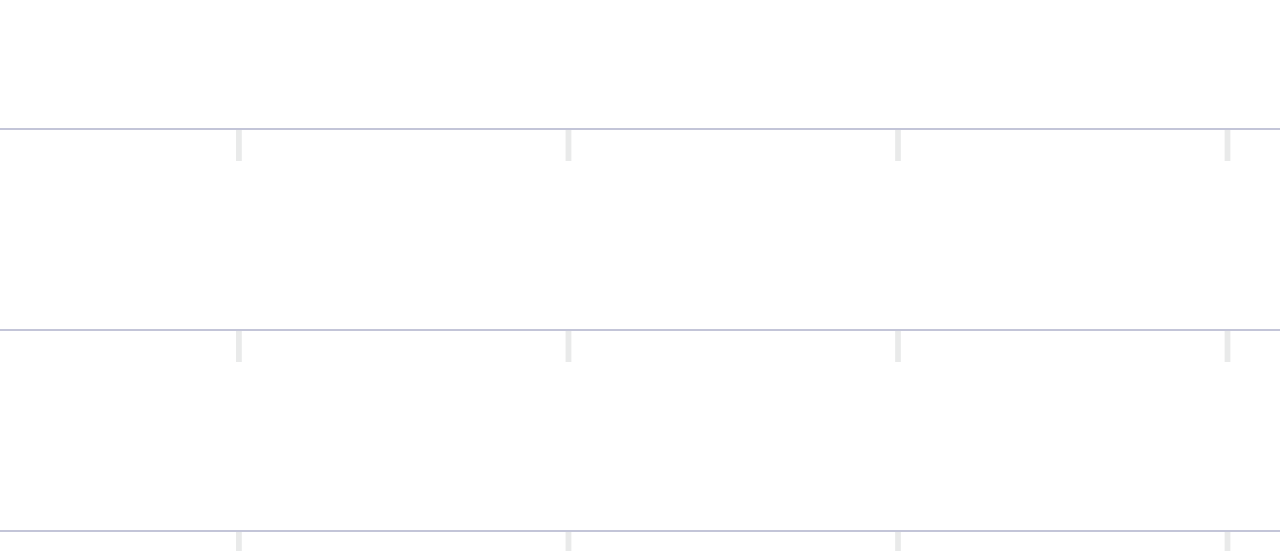 scroll, scrollTop: 1000, scrollLeft: 0, axis: vertical 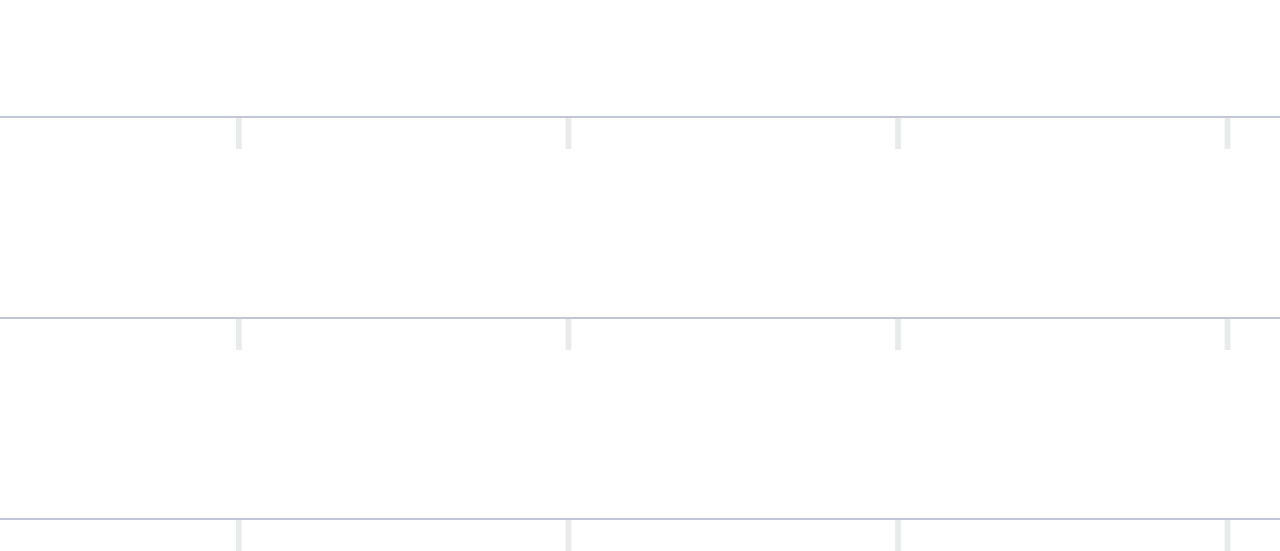 click at bounding box center (13, 2372) 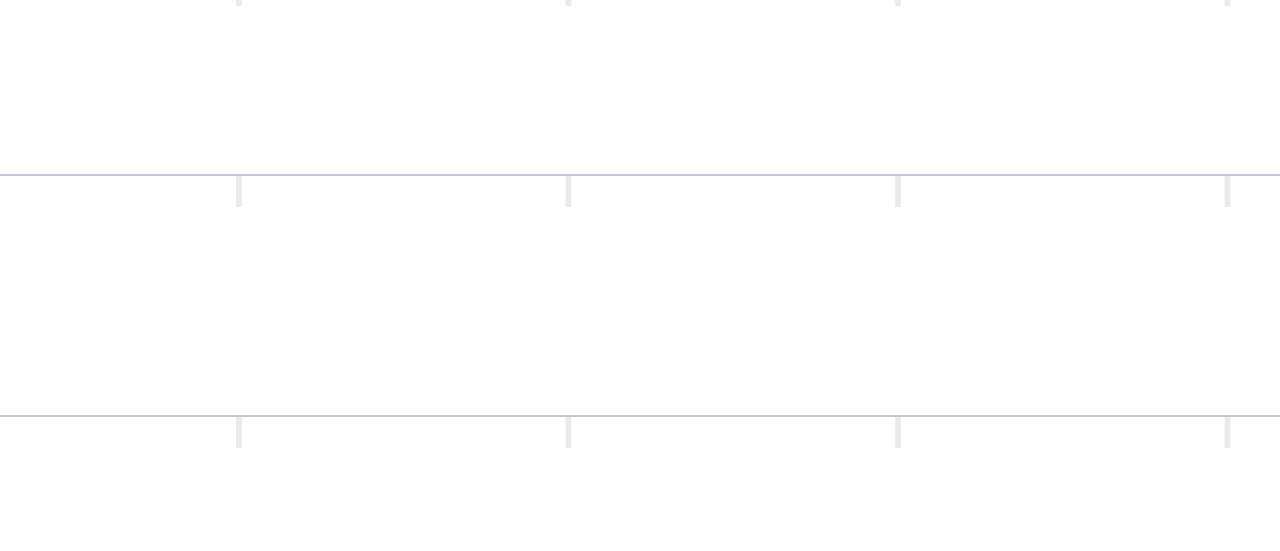scroll, scrollTop: 0, scrollLeft: 0, axis: both 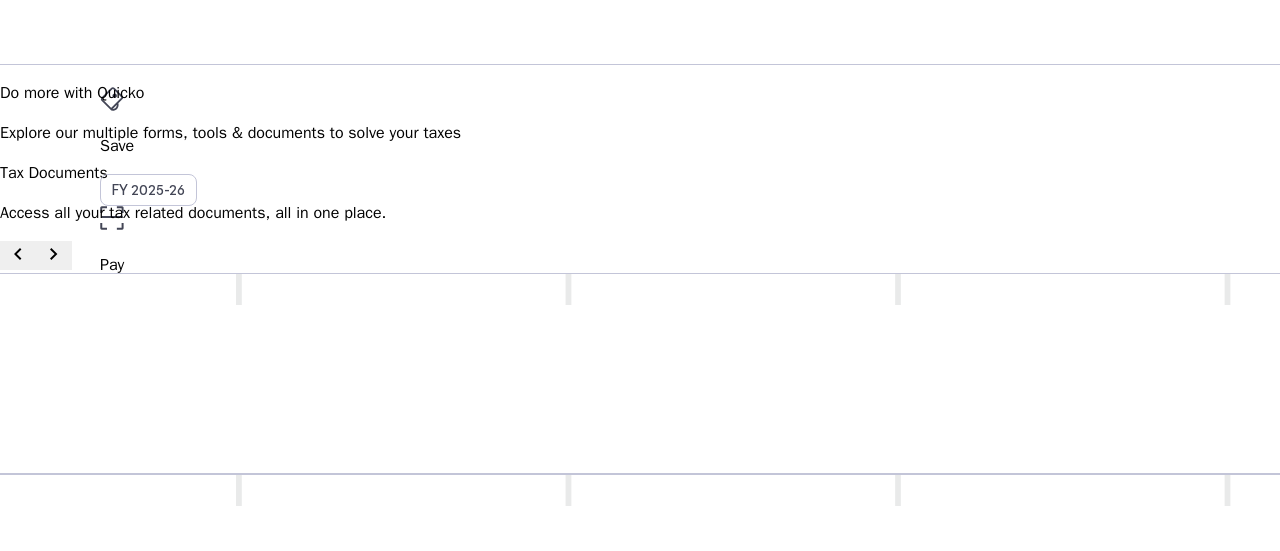 click at bounding box center (234, 32) 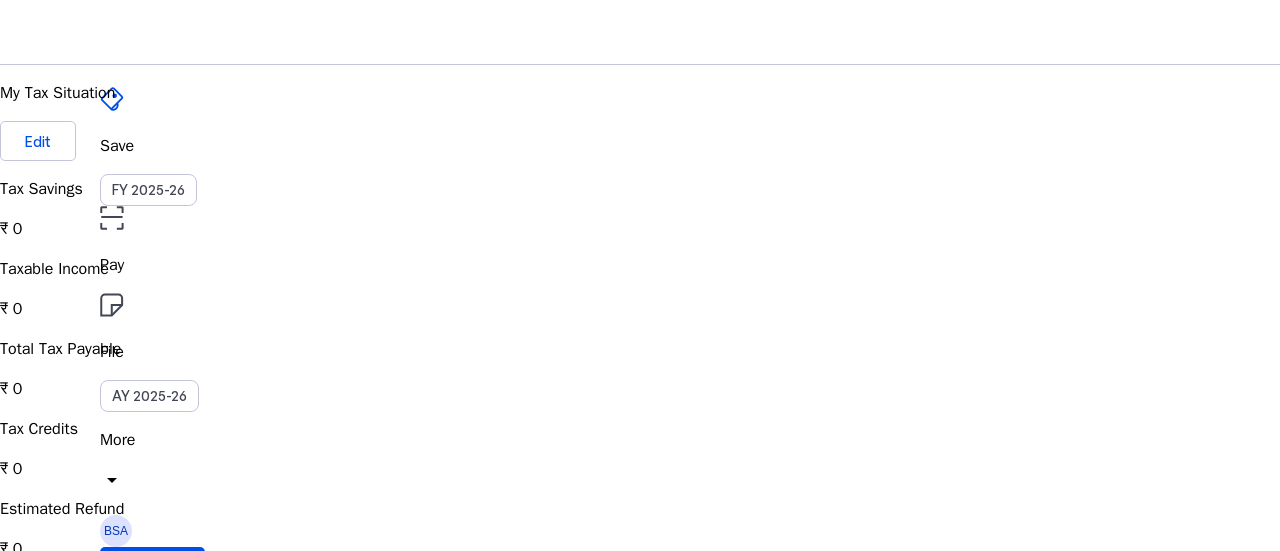 click on "Save" at bounding box center (640, 146) 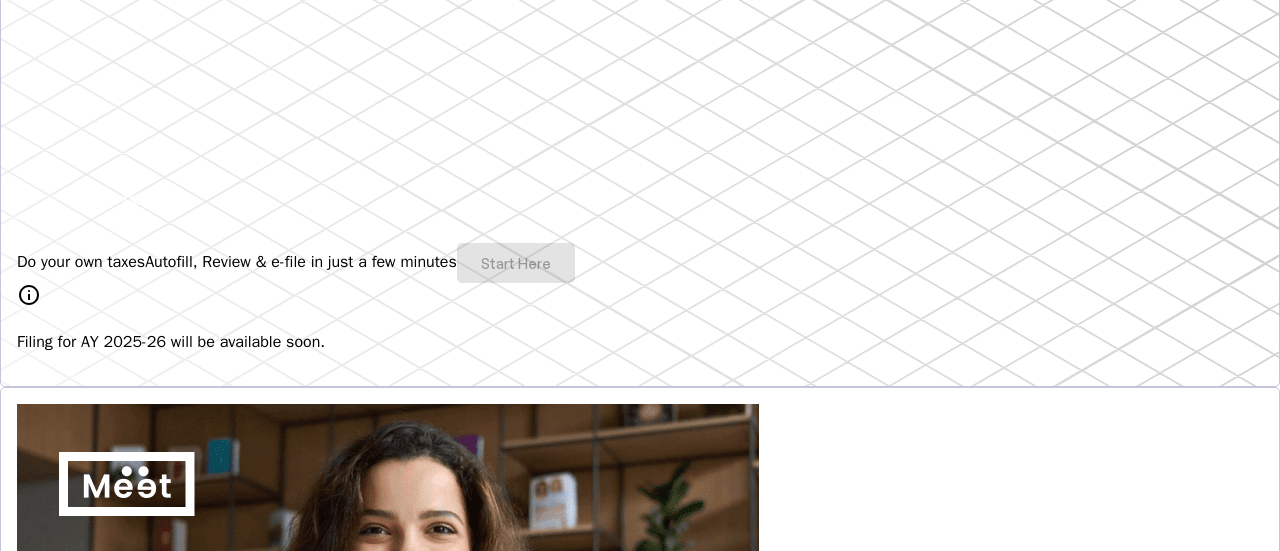 scroll, scrollTop: 400, scrollLeft: 0, axis: vertical 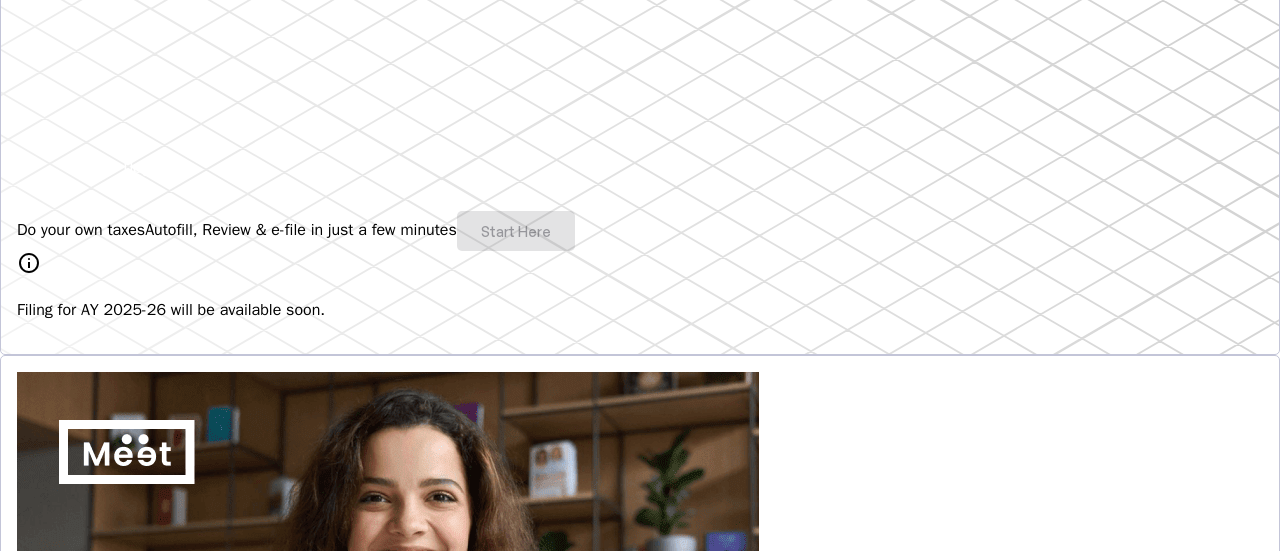 click on "Do your own taxes   Autofill, Review & e-file in just a few minutes   Start Here" at bounding box center [640, 231] 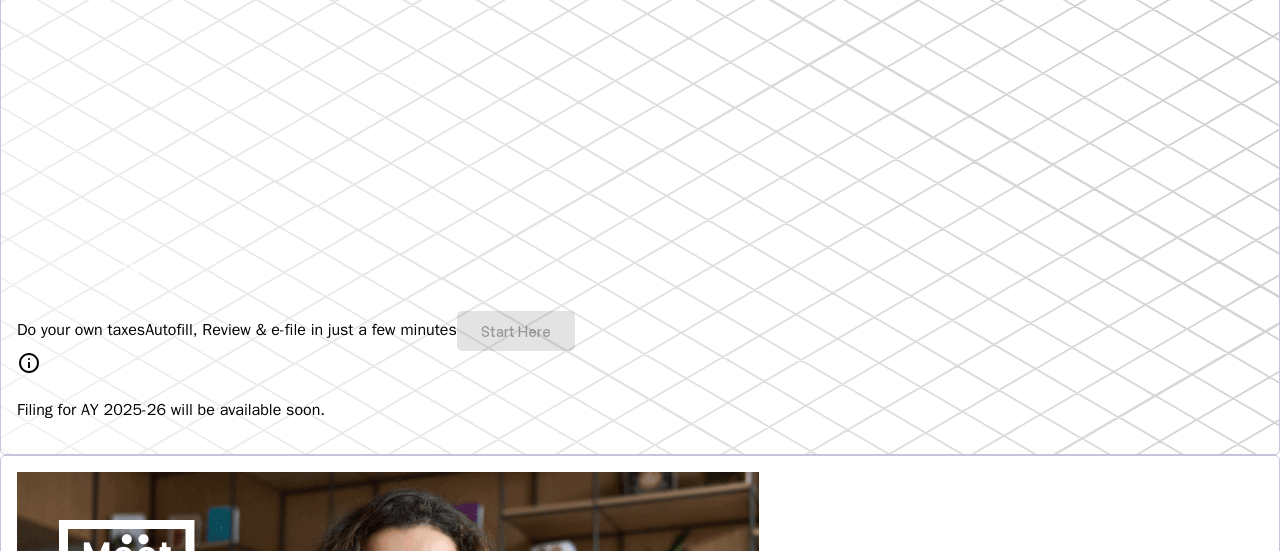 scroll, scrollTop: 0, scrollLeft: 0, axis: both 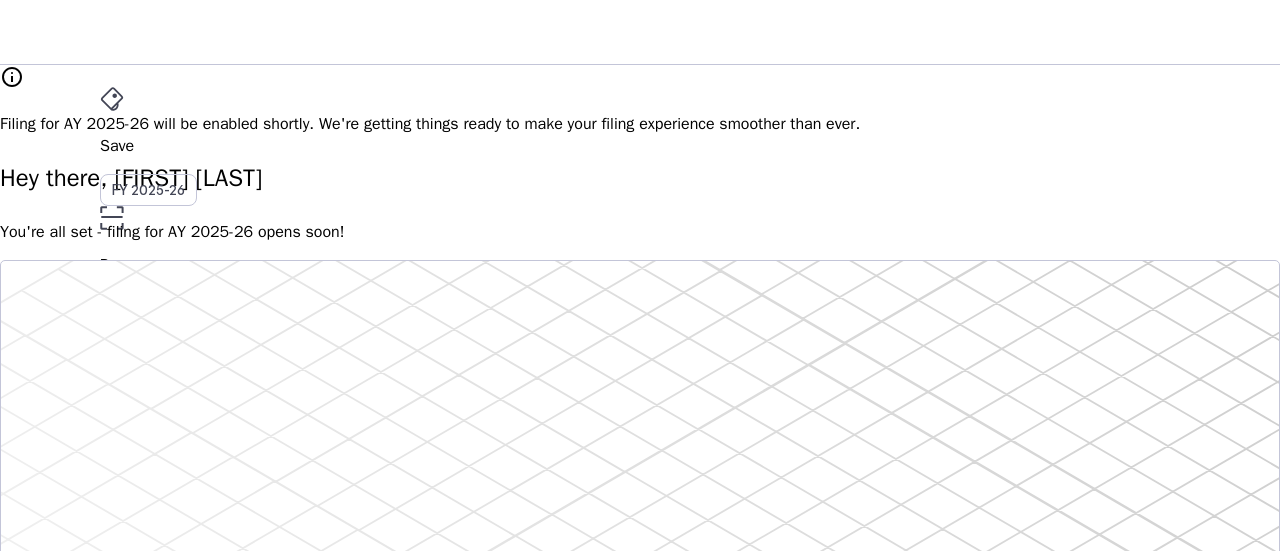 click on "BSA" at bounding box center (116, 531) 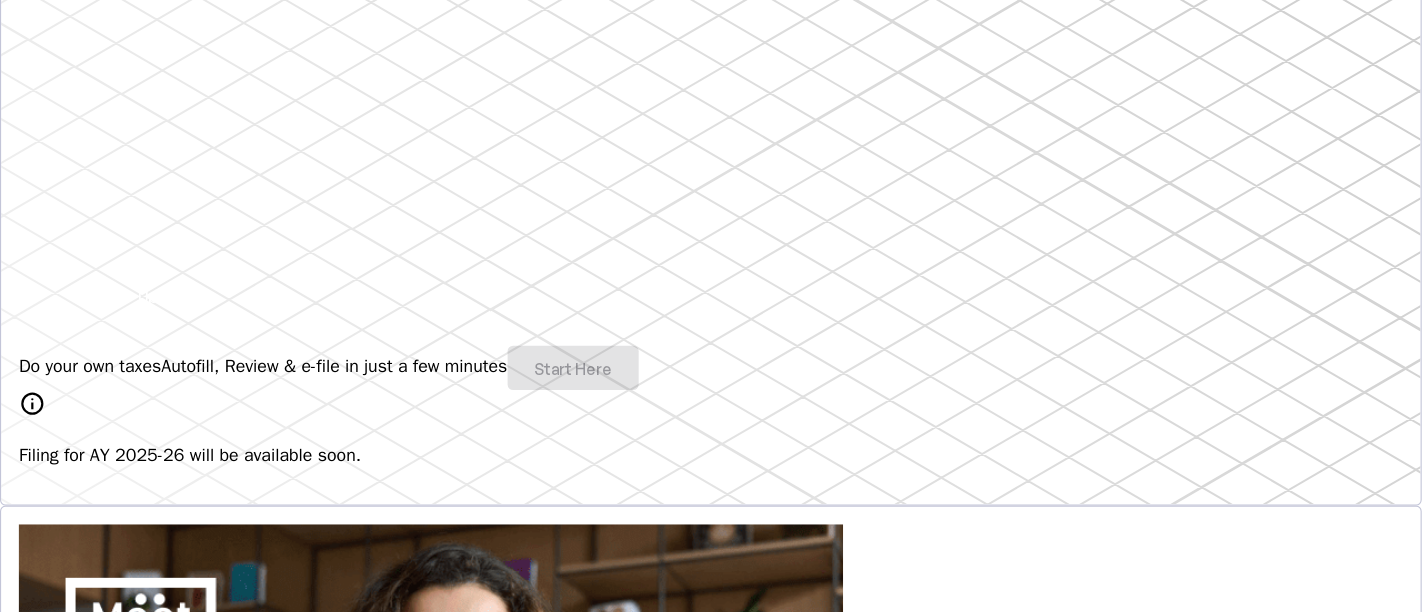 scroll, scrollTop: 300, scrollLeft: 0, axis: vertical 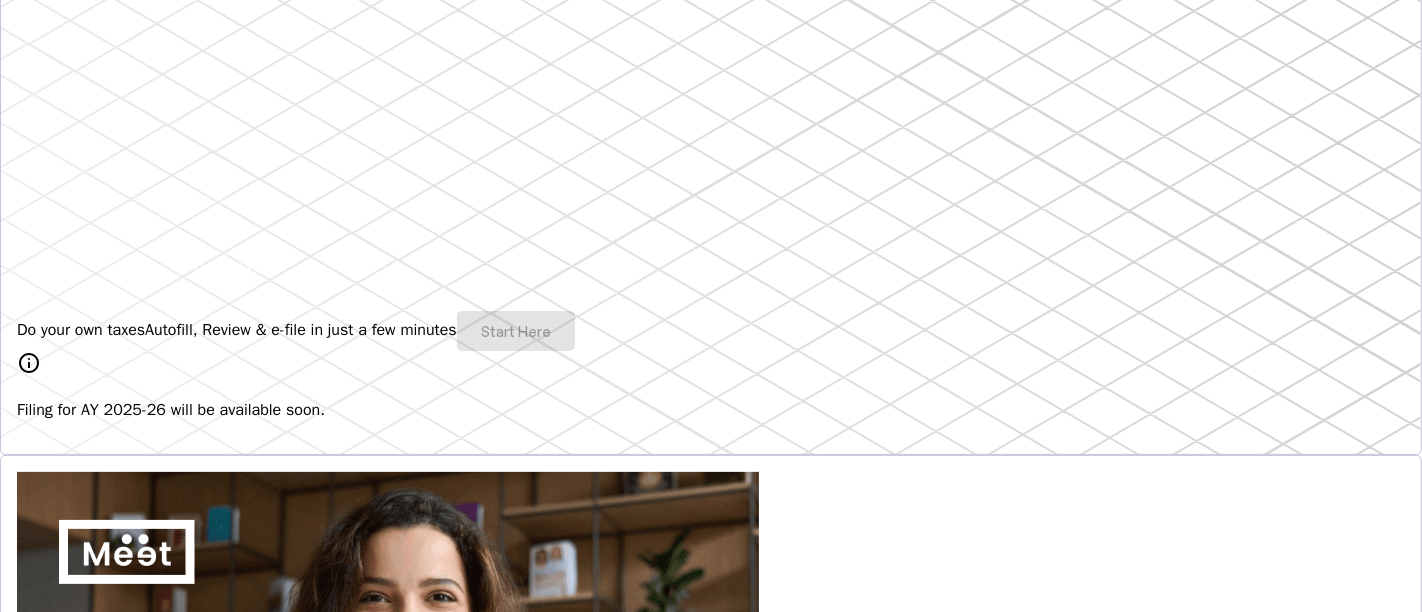 click on "Log Out" at bounding box center [158, 3504] 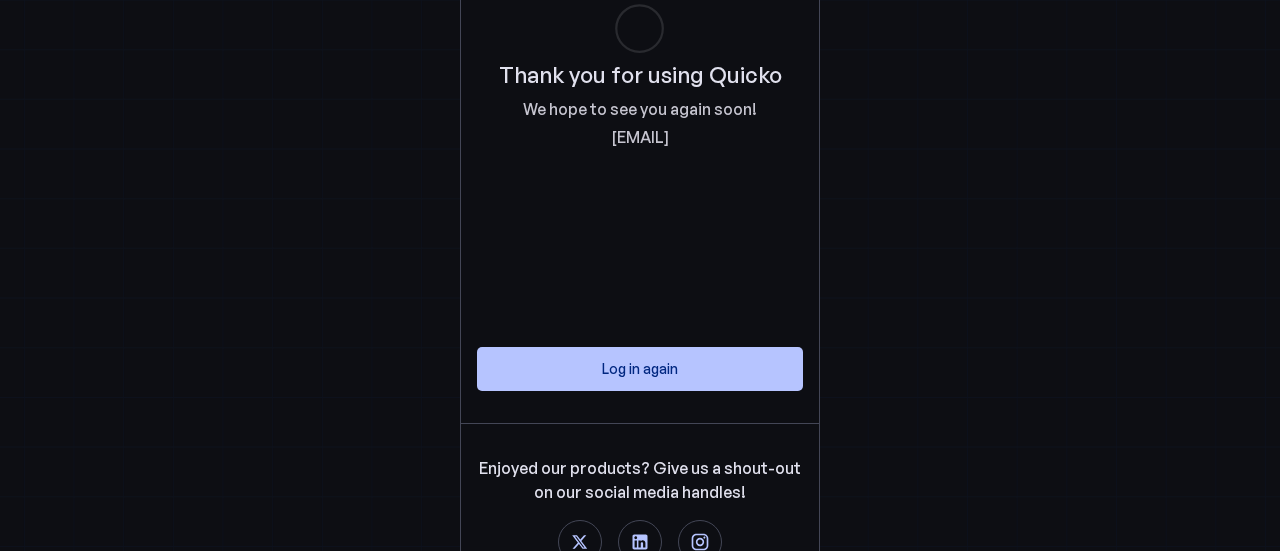scroll, scrollTop: 0, scrollLeft: 0, axis: both 